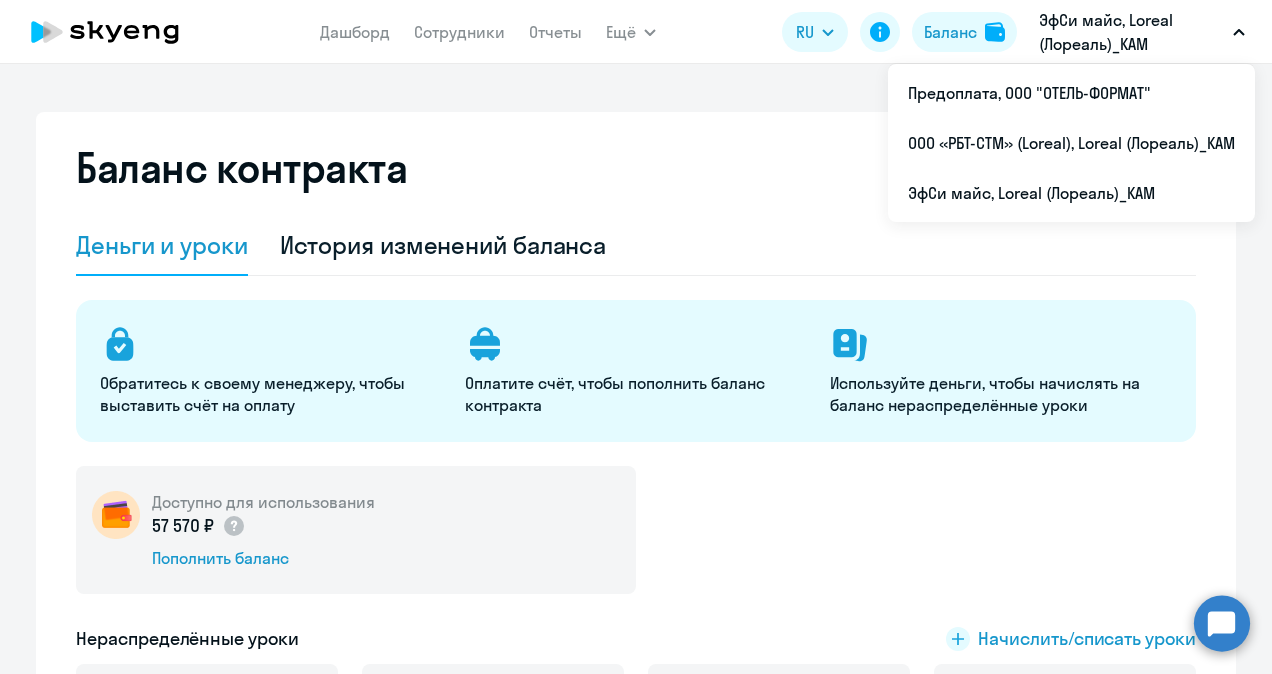select on "english_adult_not_native_speaker" 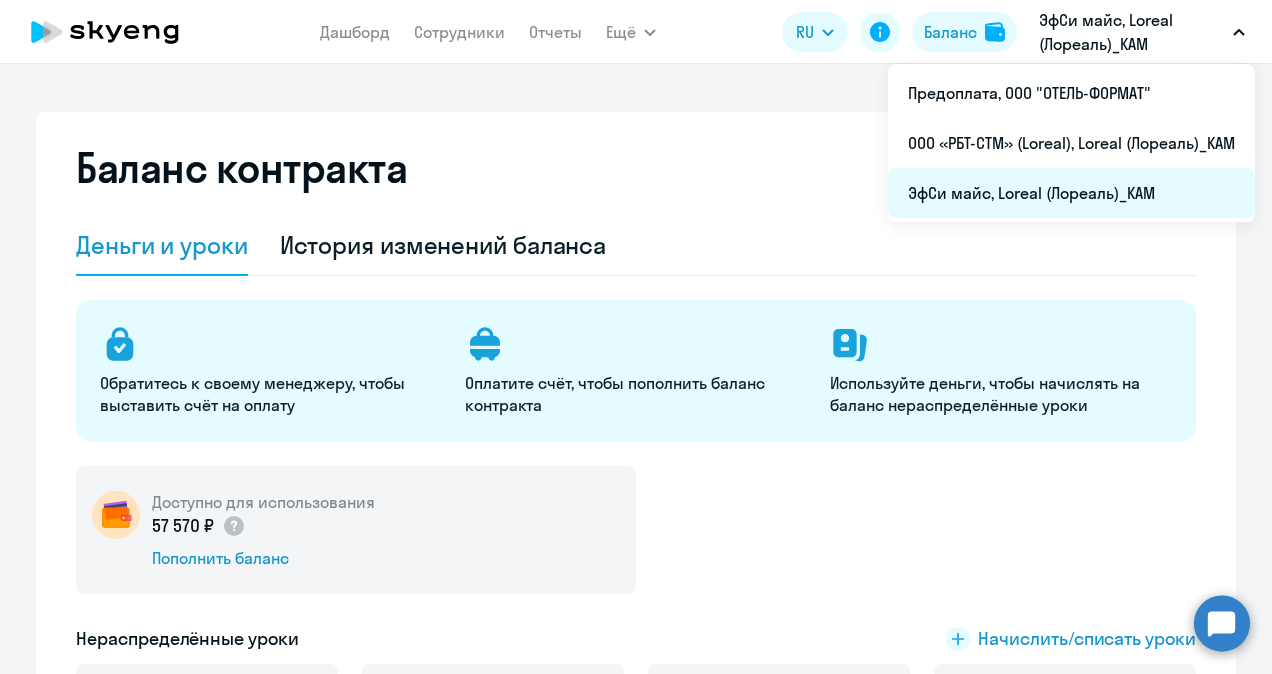click on "ЭфСи майс, Loreal (Лореаль)_KAM" at bounding box center [1071, 193] 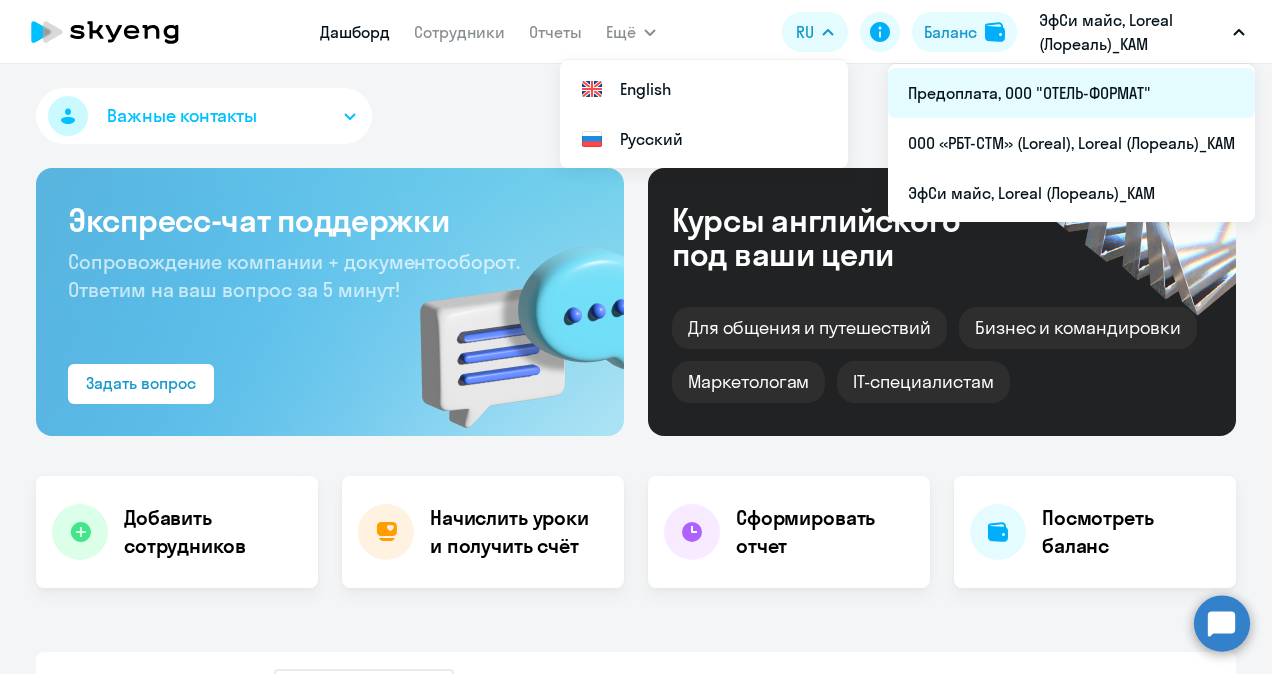 click on "Предоплата, ООО "ОТЕЛЬ-ФОРМАТ"" at bounding box center (1071, 93) 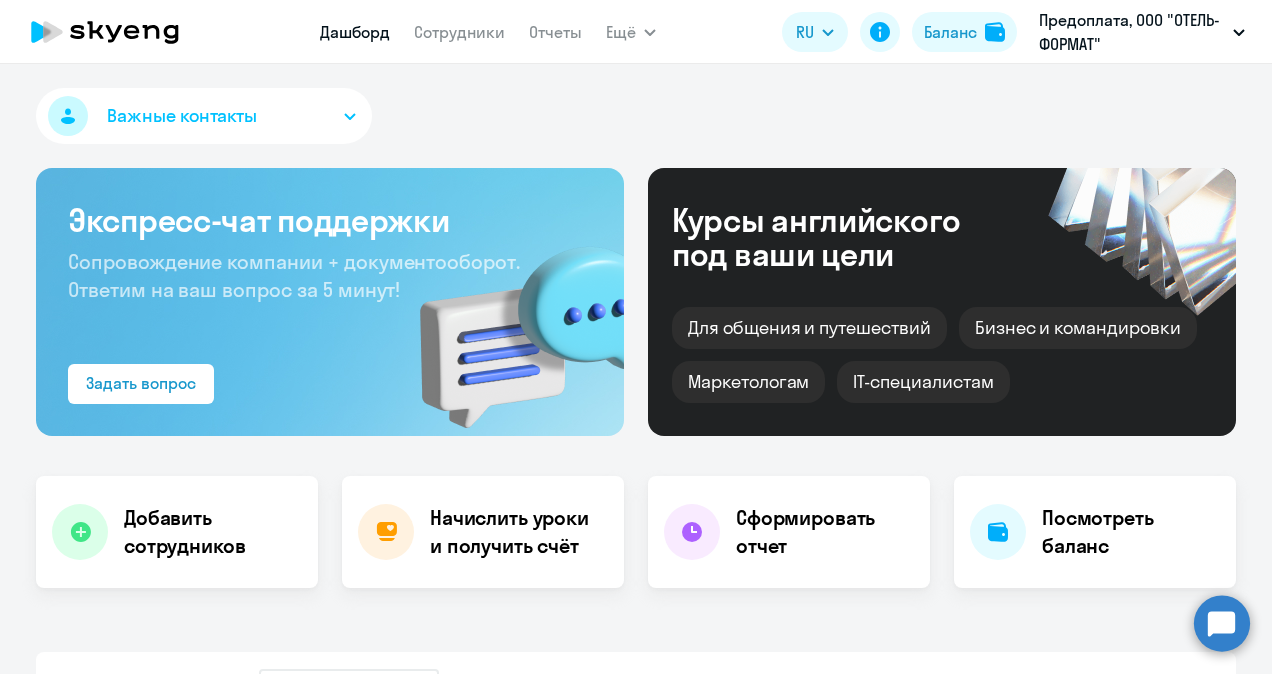 select on "30" 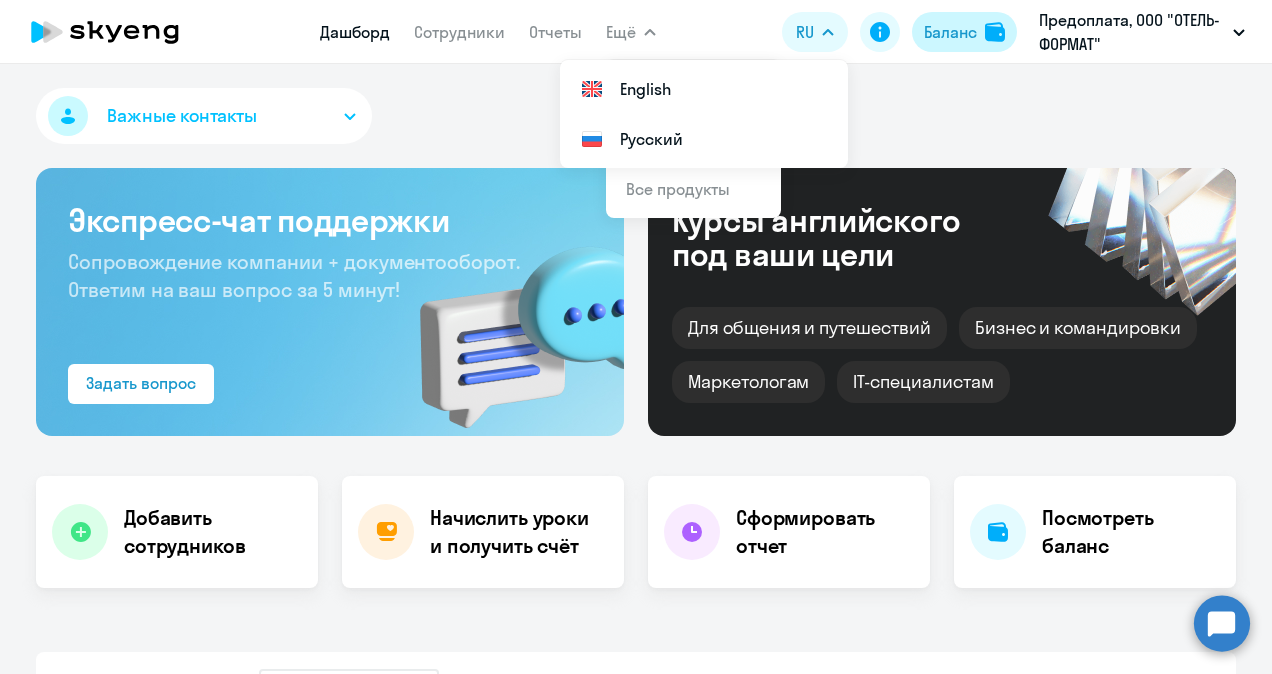 click on "Баланс" 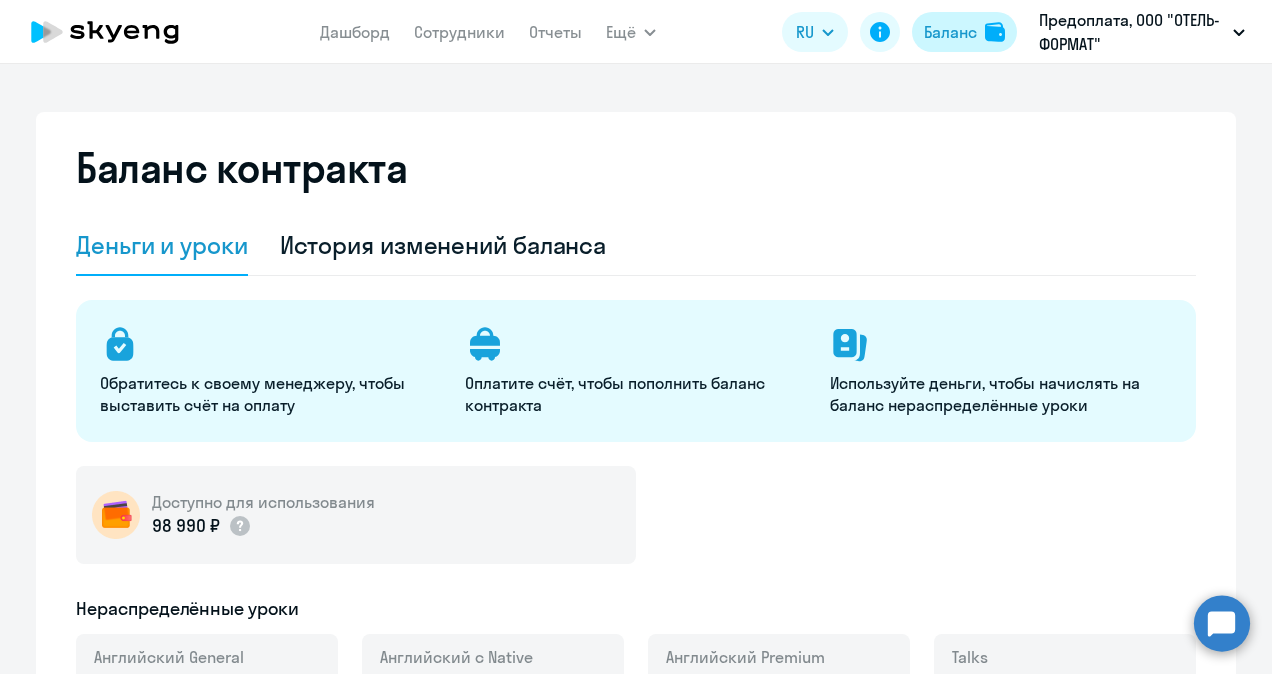 select on "english_adult_not_native_speaker" 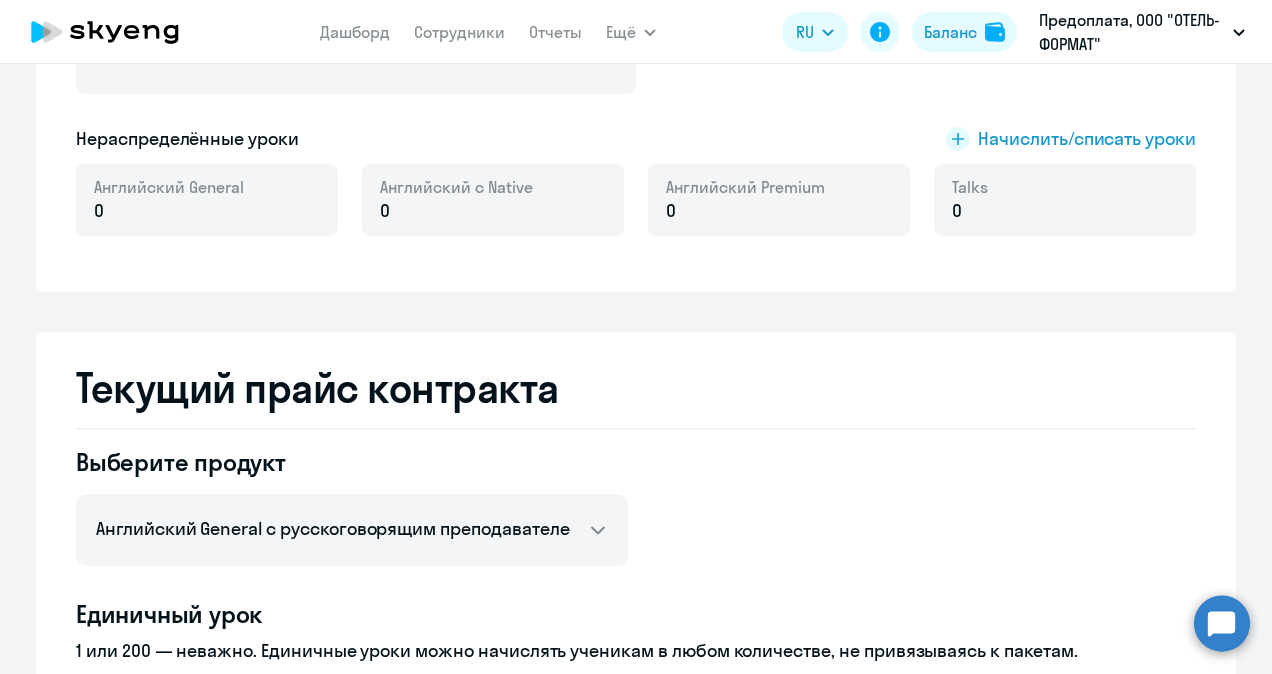 scroll, scrollTop: 0, scrollLeft: 0, axis: both 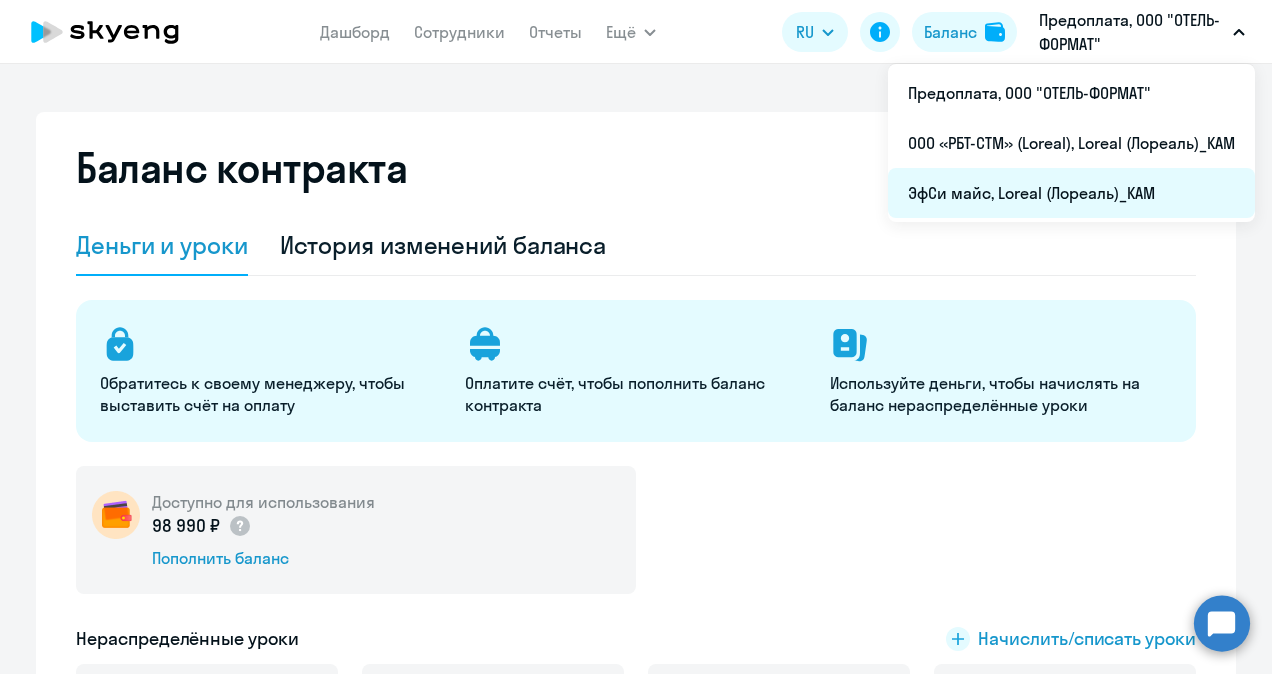 click on "ЭфСи майс, Loreal (Лореаль)_KAM" at bounding box center [1071, 193] 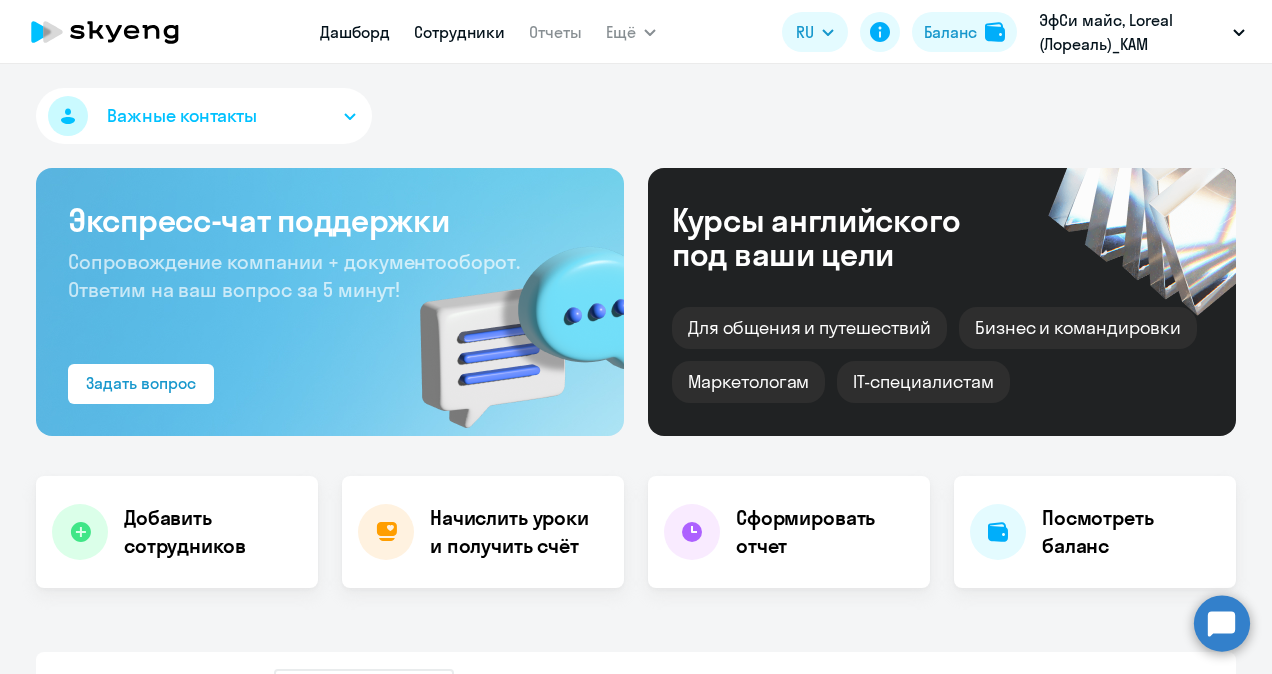 click on "Сотрудники" at bounding box center [459, 32] 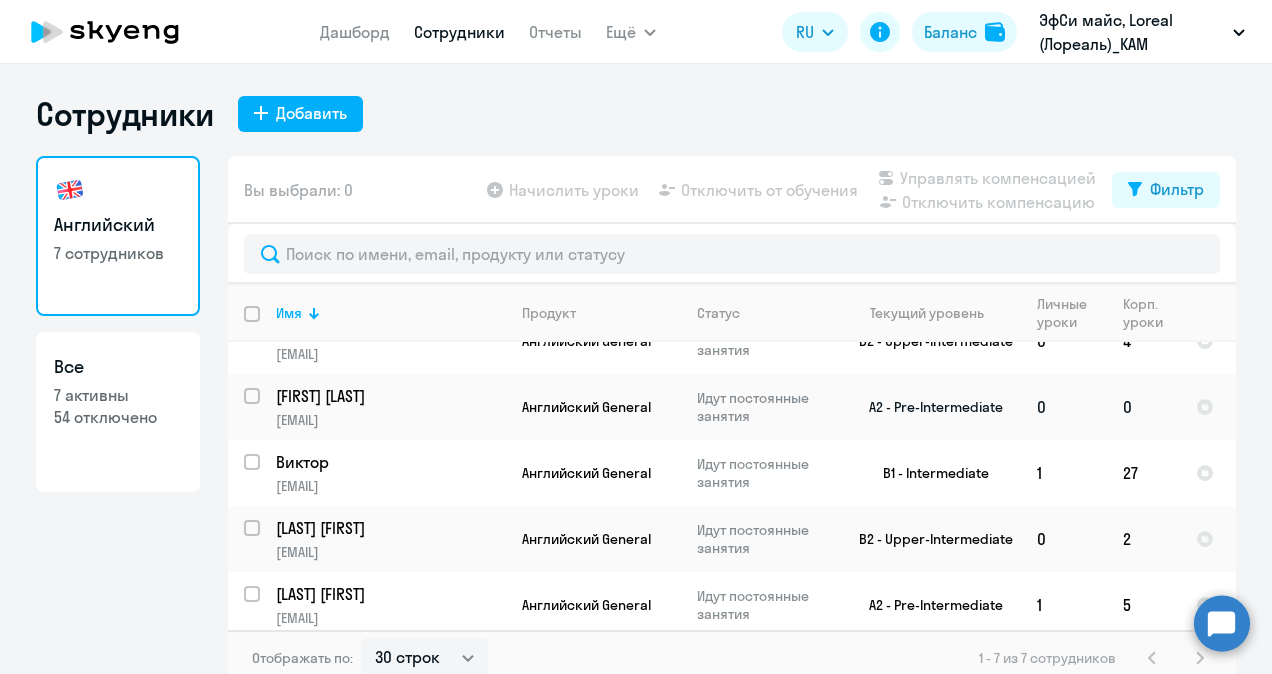 scroll, scrollTop: 169, scrollLeft: 0, axis: vertical 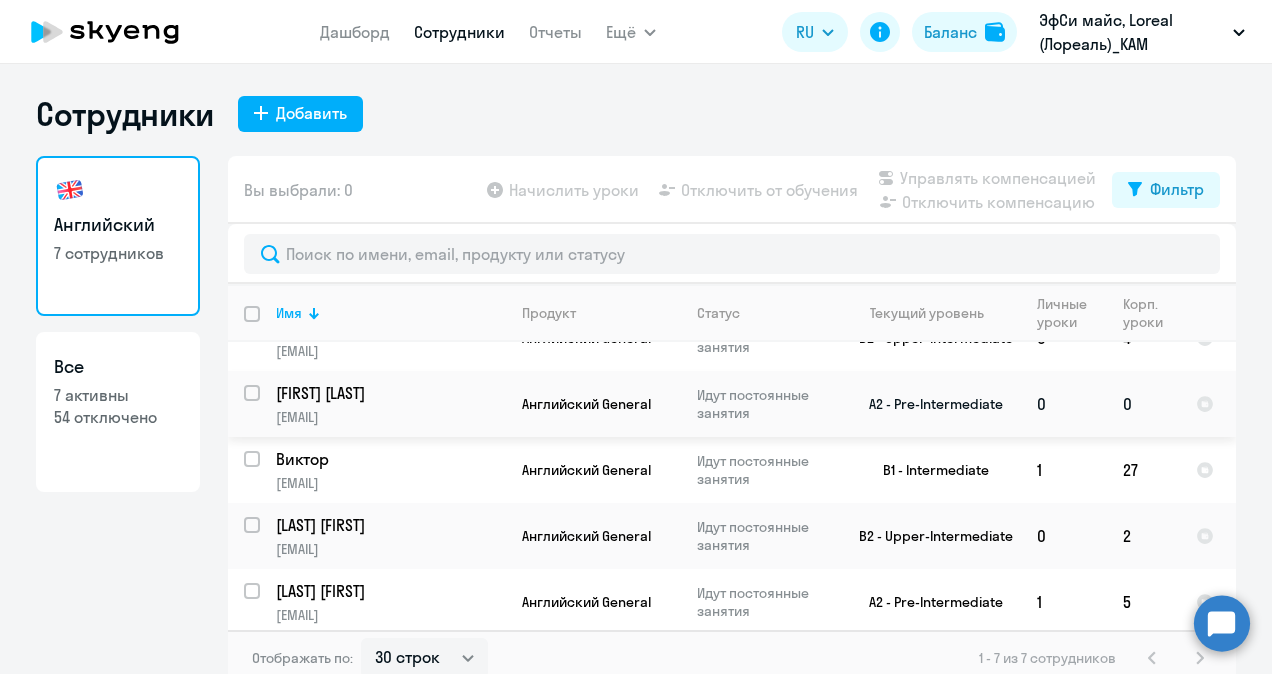 click on "[FIRST] [LAST]" 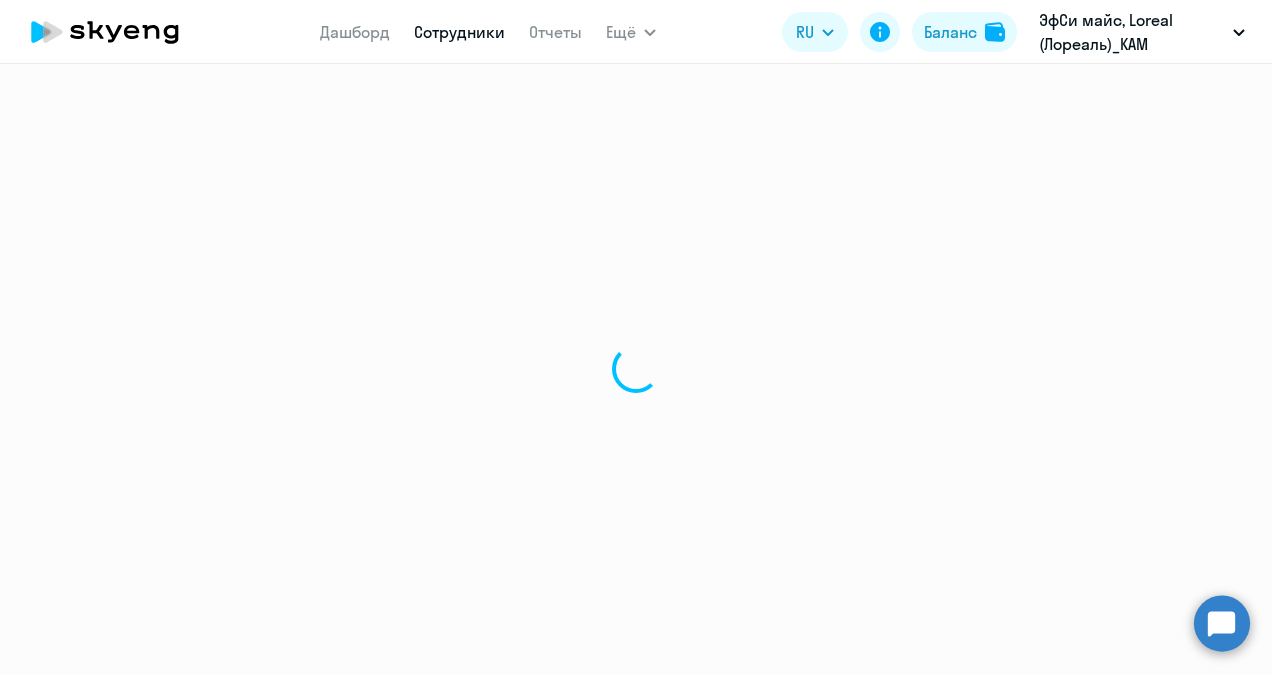 select on "english" 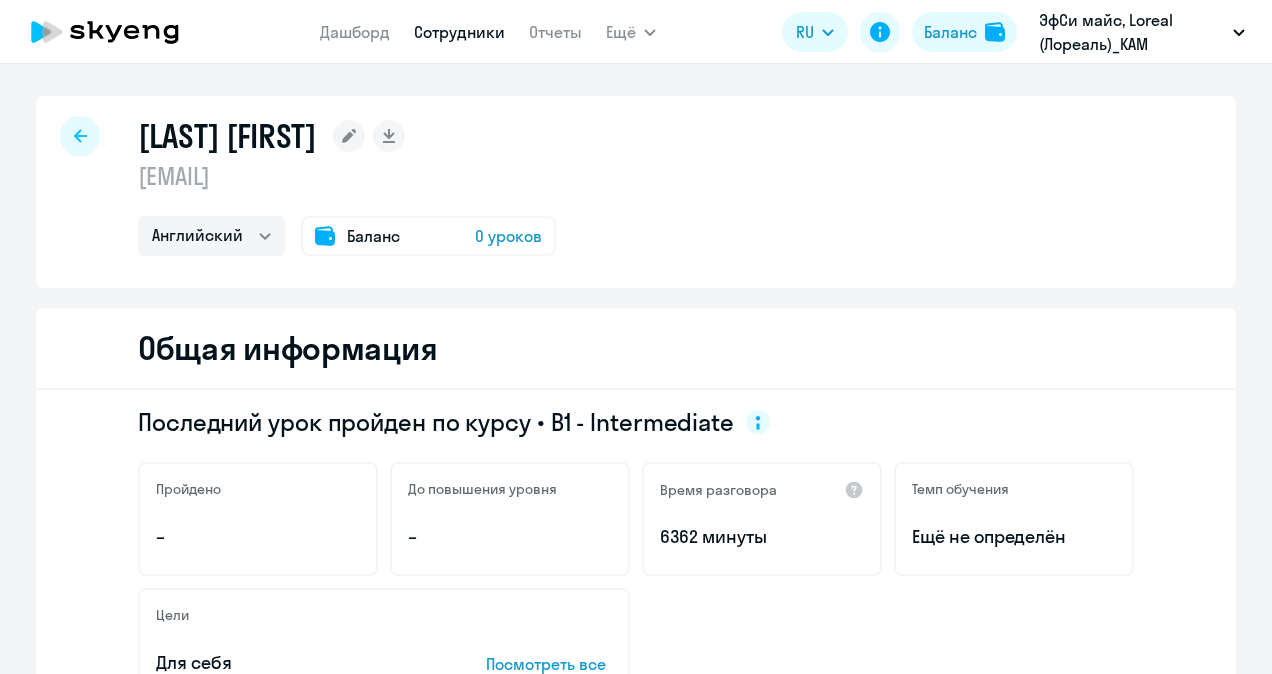 select on "english" 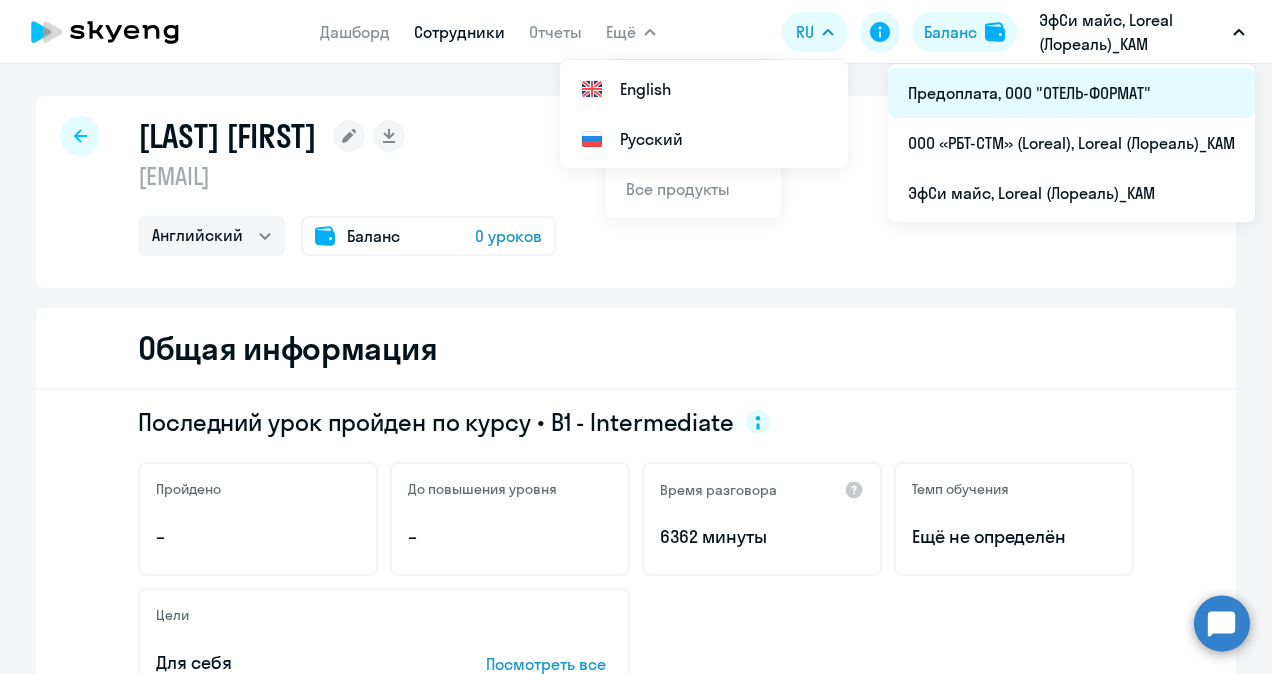 click on "Предоплата, ООО "ОТЕЛЬ-ФОРМАТ"" at bounding box center (1071, 93) 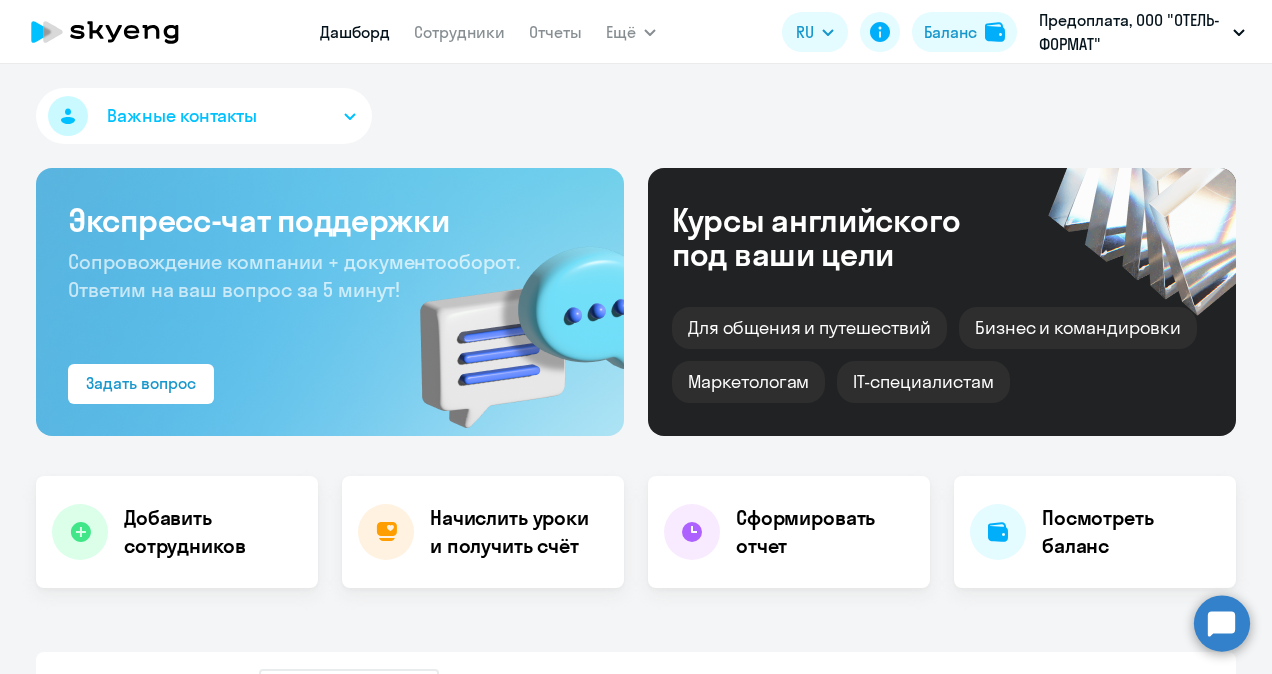 select on "30" 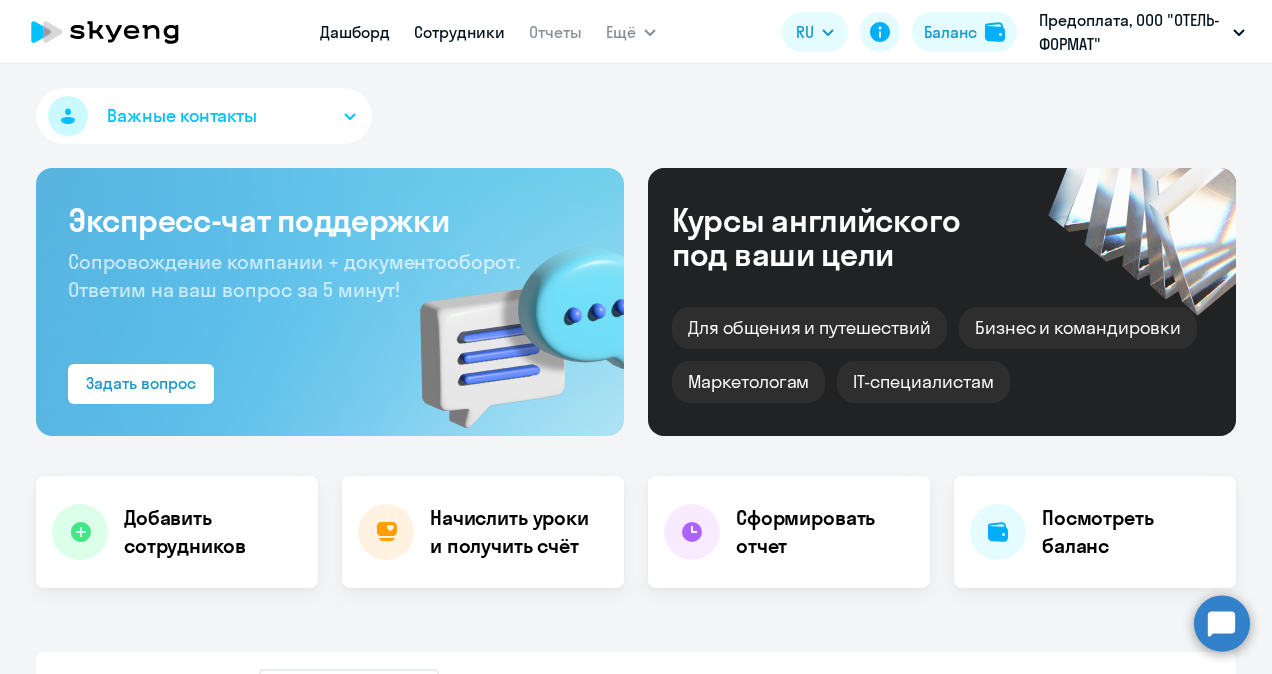 click on "Сотрудники" at bounding box center [459, 32] 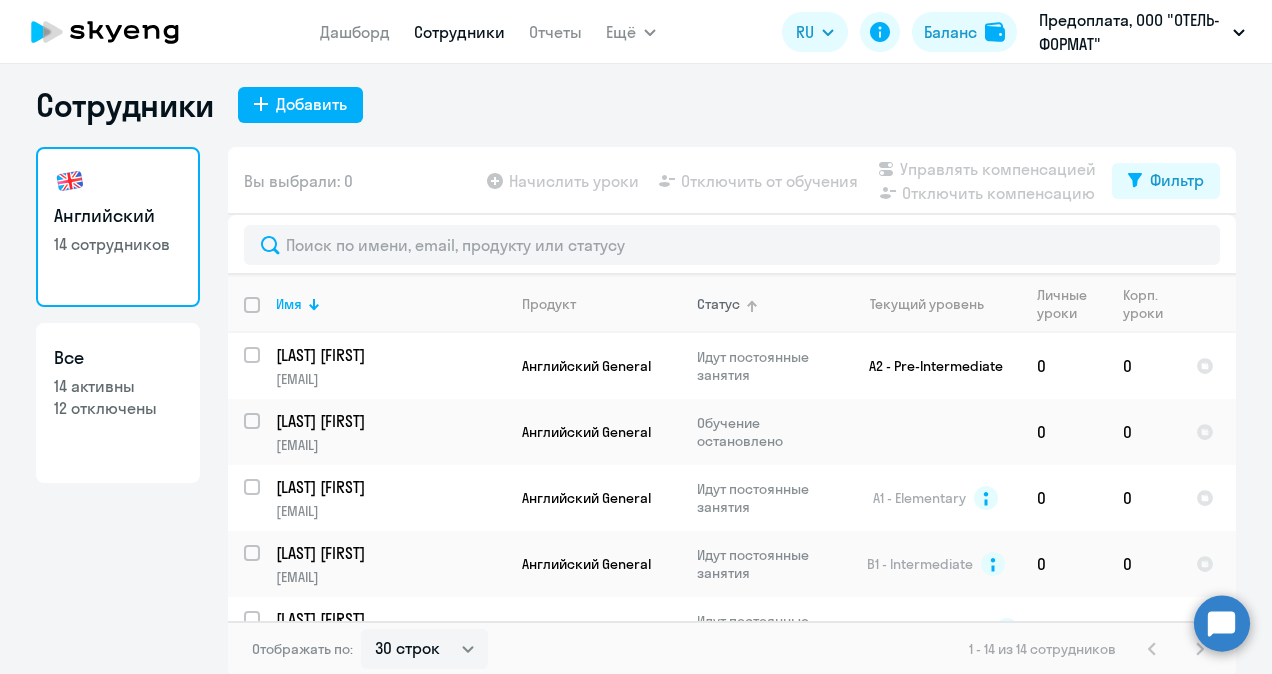 scroll, scrollTop: 12, scrollLeft: 0, axis: vertical 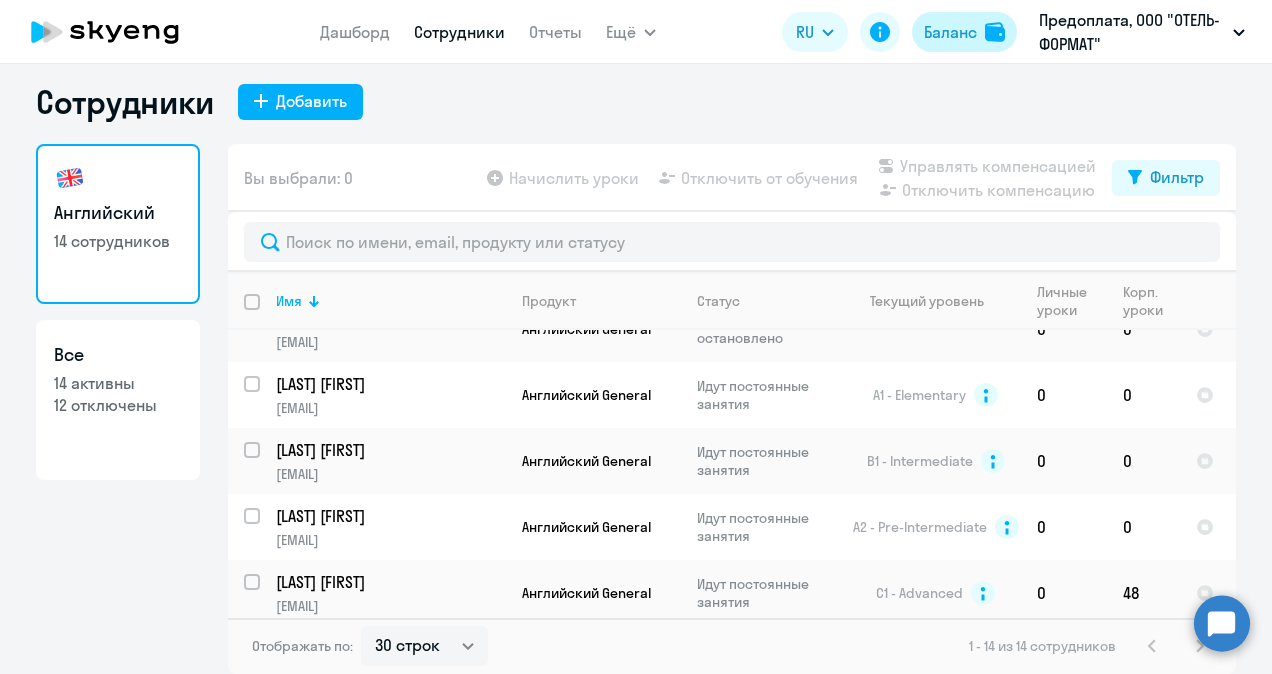 click on "Баланс" 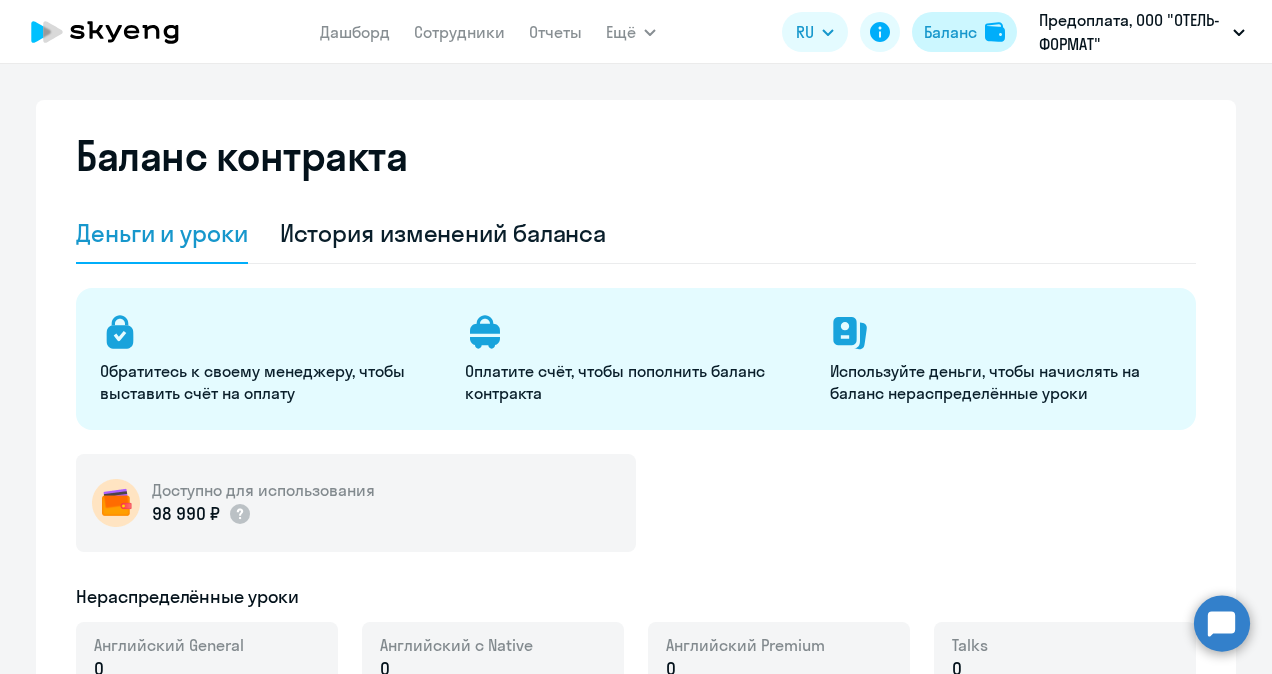 select on "english_adult_not_native_speaker" 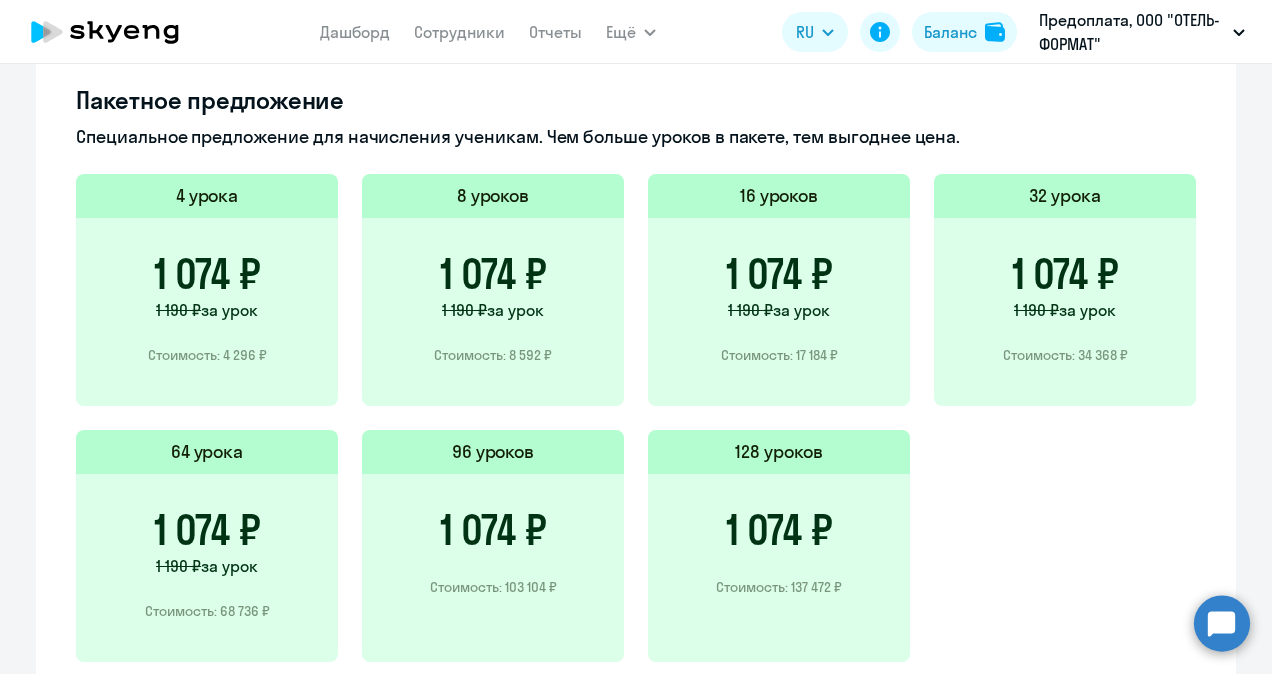 scroll, scrollTop: 1412, scrollLeft: 0, axis: vertical 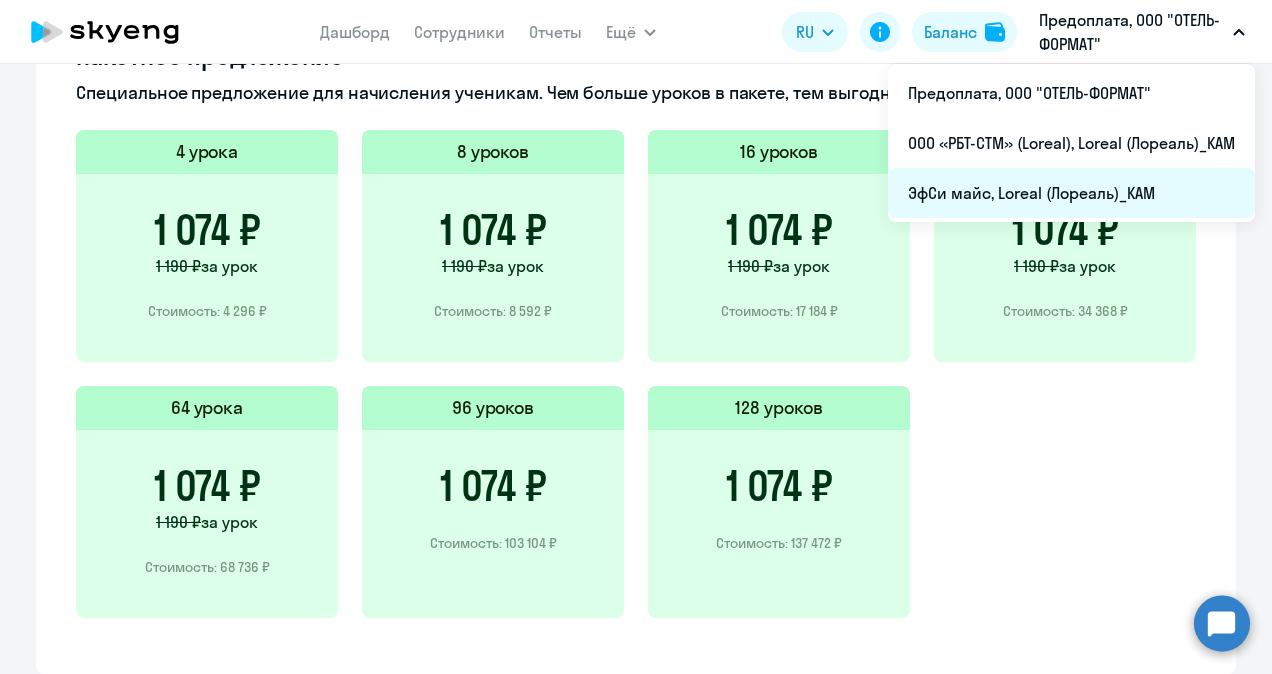 click on "ЭфСи майс, Loreal (Лореаль)_KAM" at bounding box center (1071, 193) 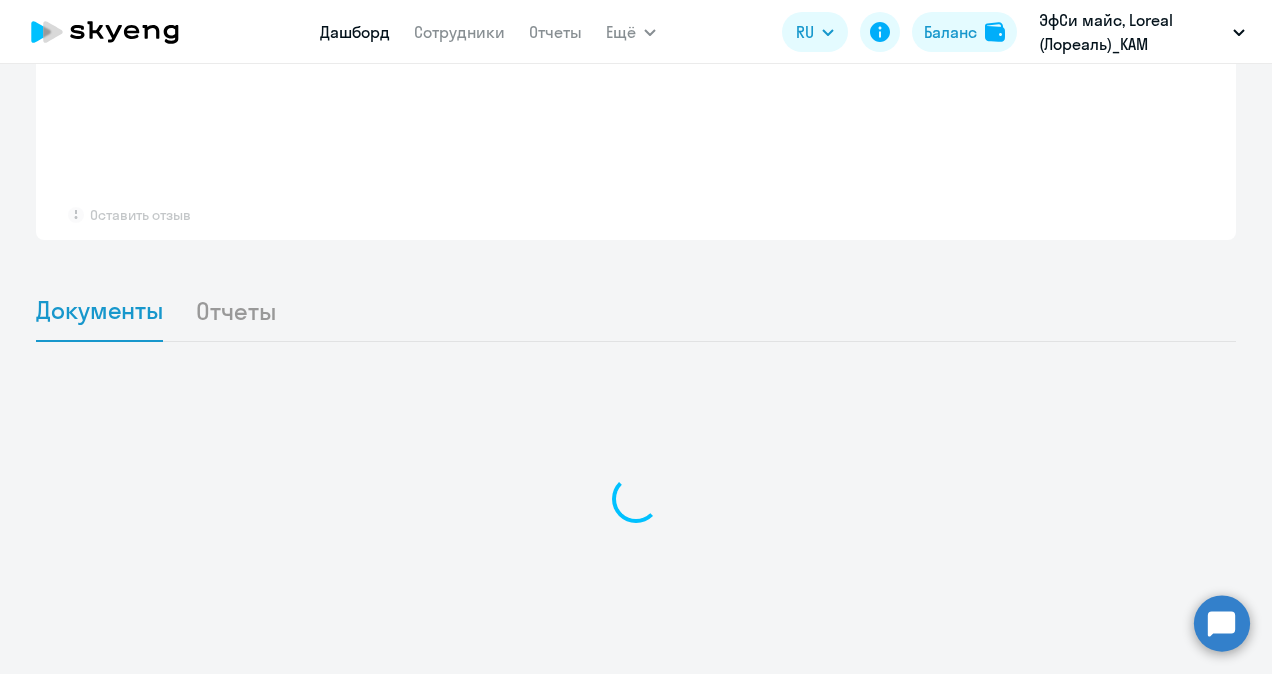 scroll, scrollTop: 1198, scrollLeft: 0, axis: vertical 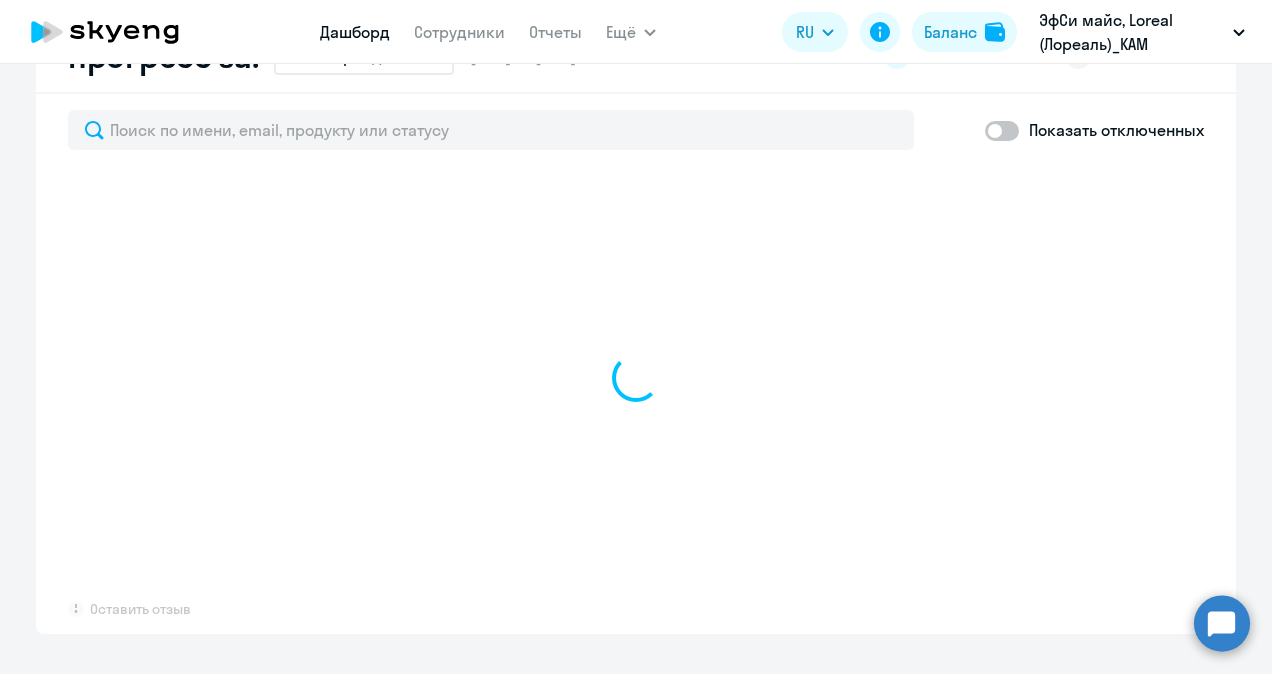 select on "30" 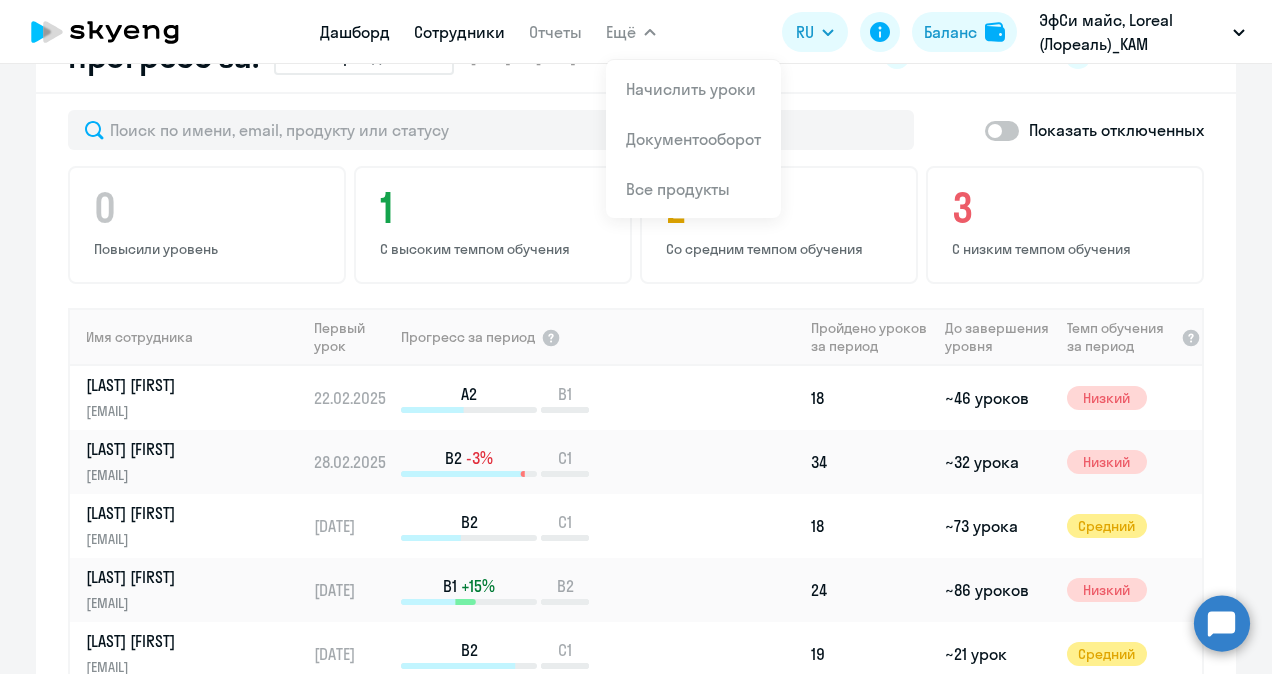click on "Сотрудники" at bounding box center [459, 32] 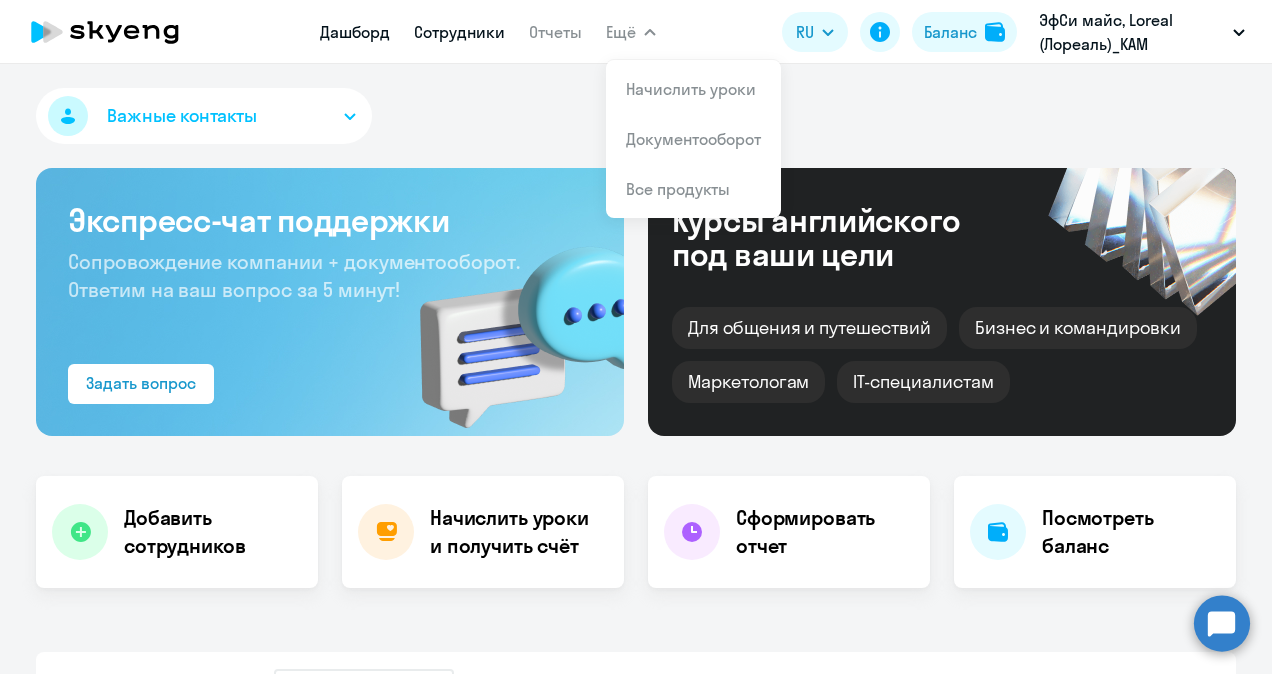 select on "30" 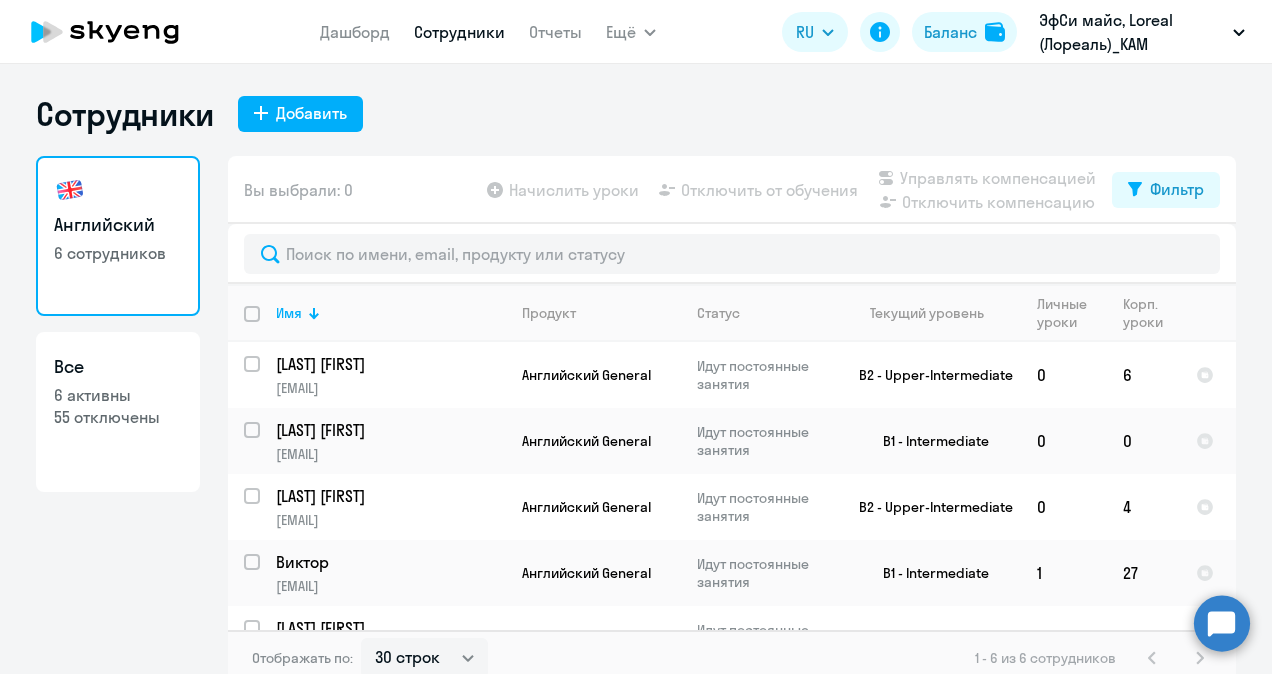 scroll, scrollTop: 12, scrollLeft: 0, axis: vertical 